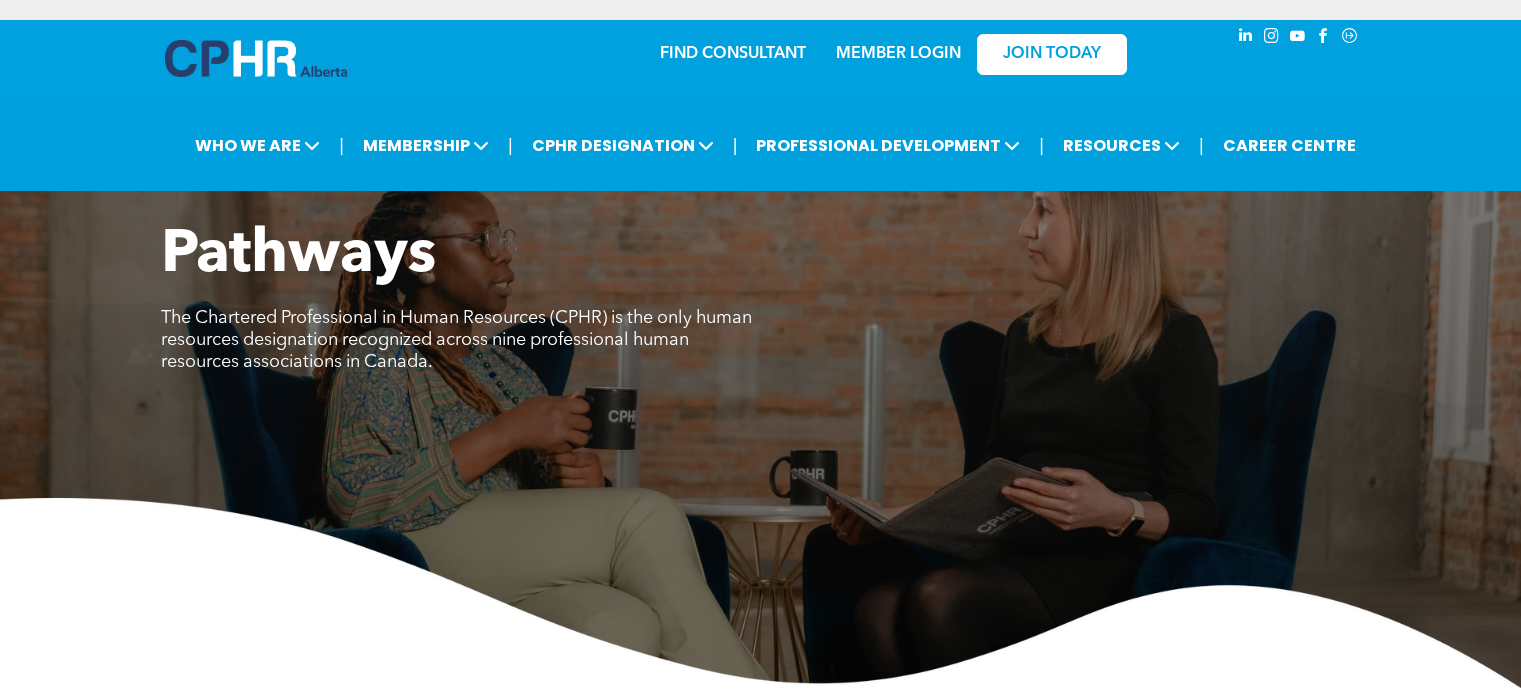 scroll, scrollTop: 0, scrollLeft: 0, axis: both 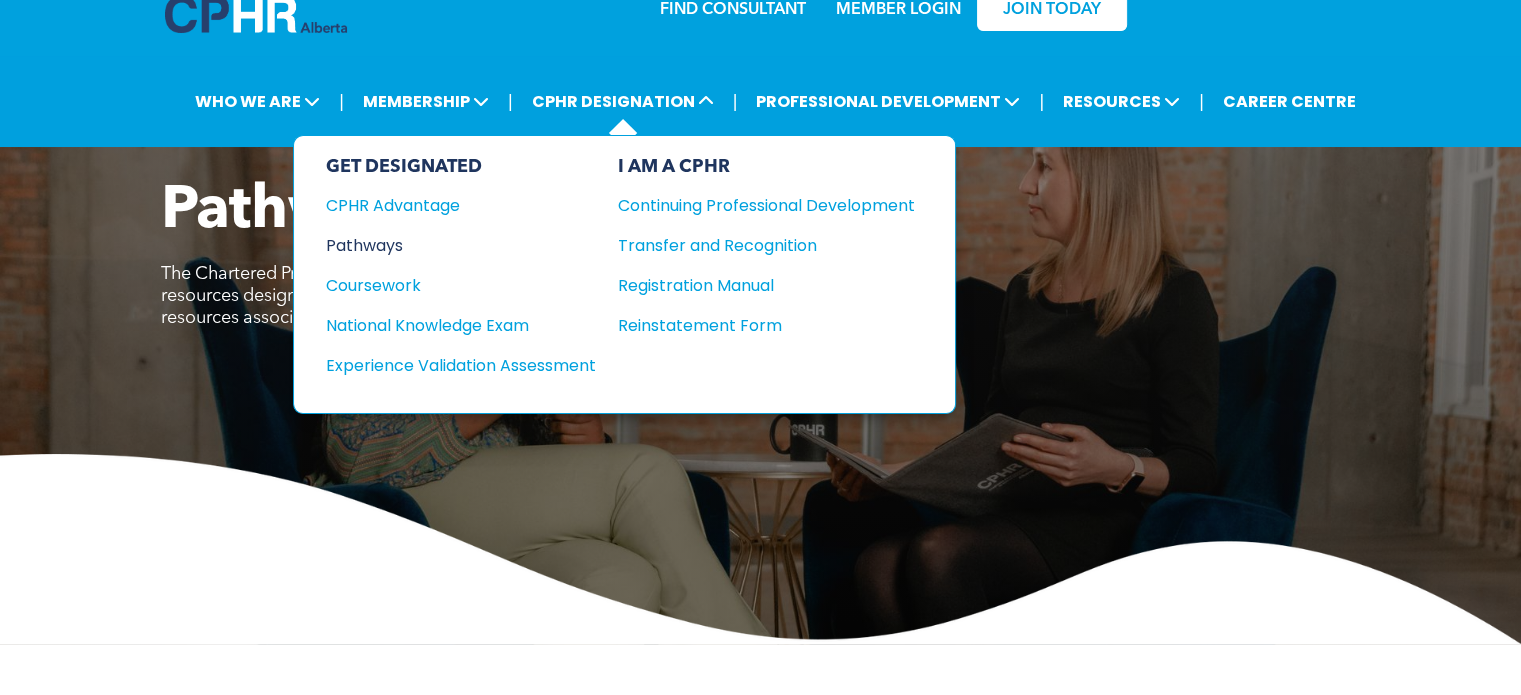 click on "Pathways" at bounding box center [447, 245] 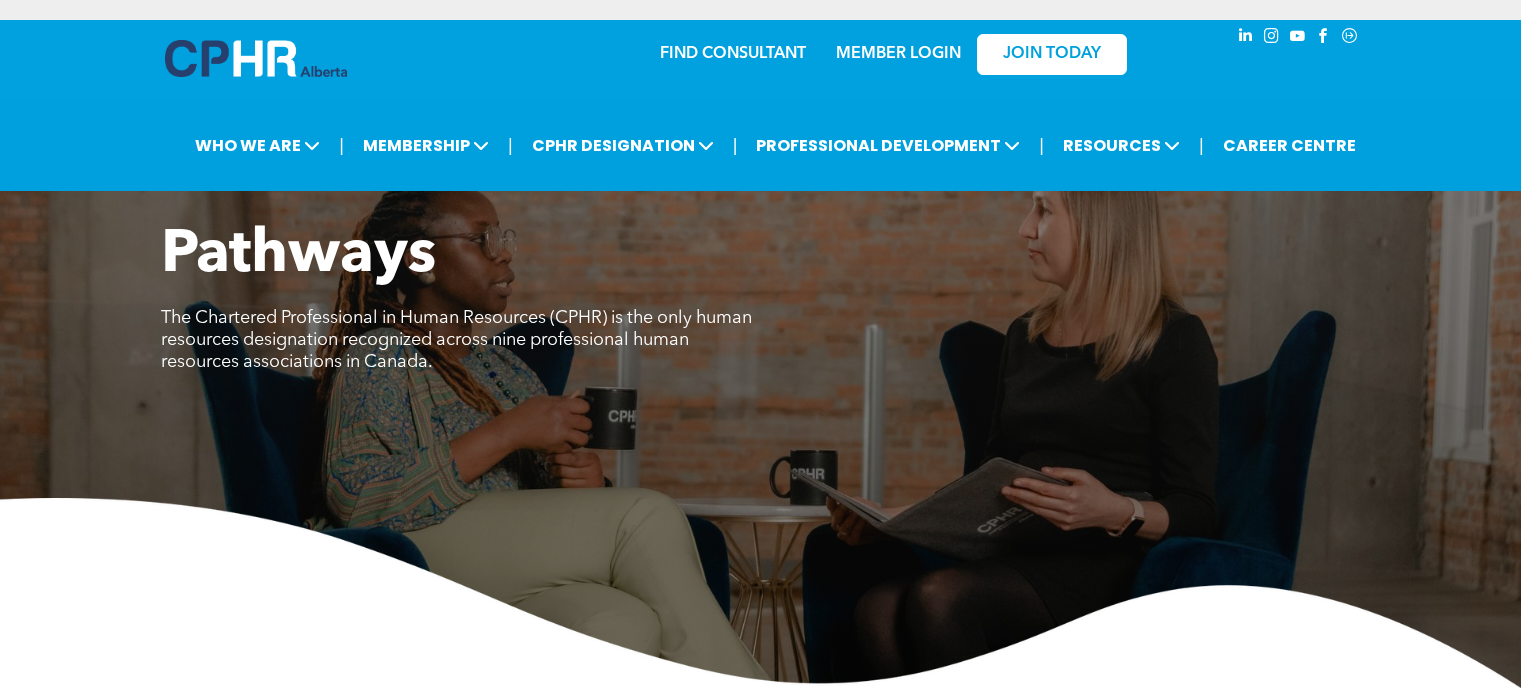 scroll, scrollTop: 0, scrollLeft: 0, axis: both 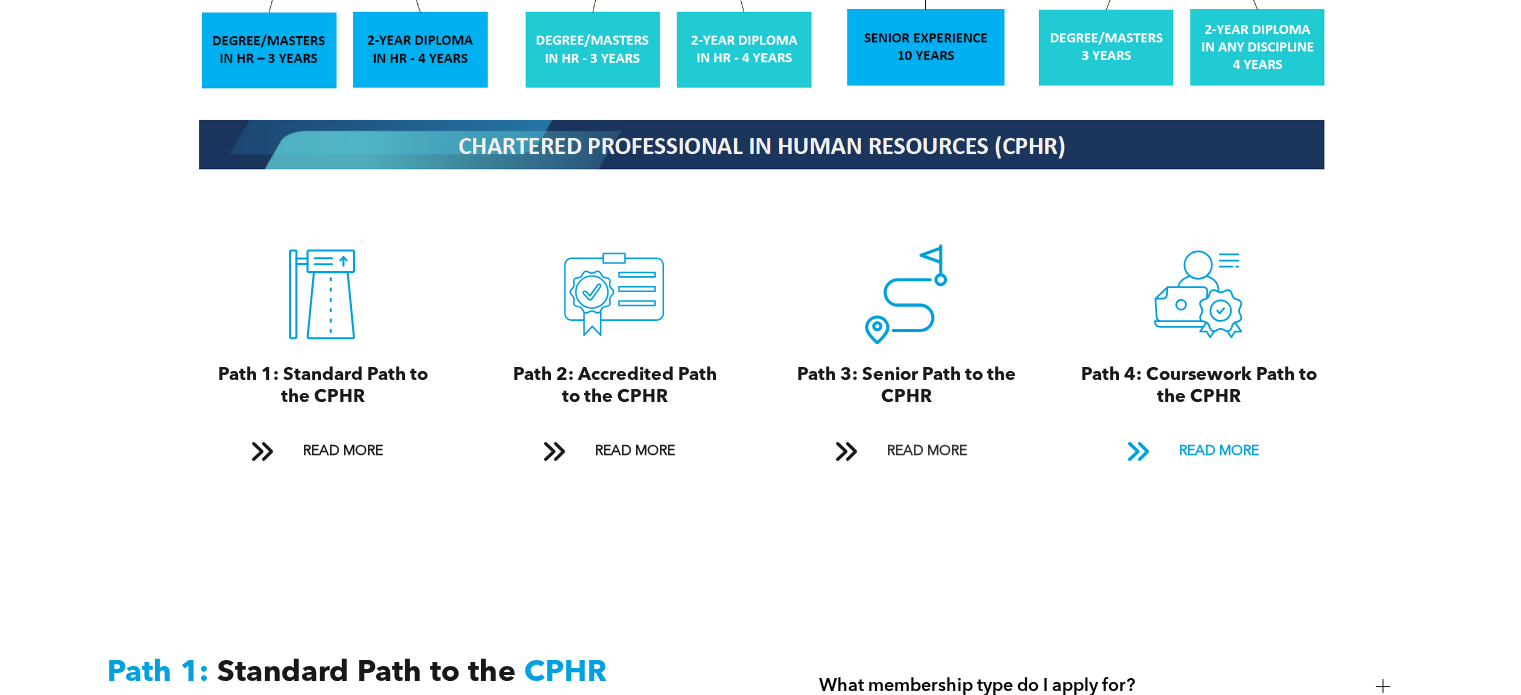 click on "READ MORE" at bounding box center [1218, 451] 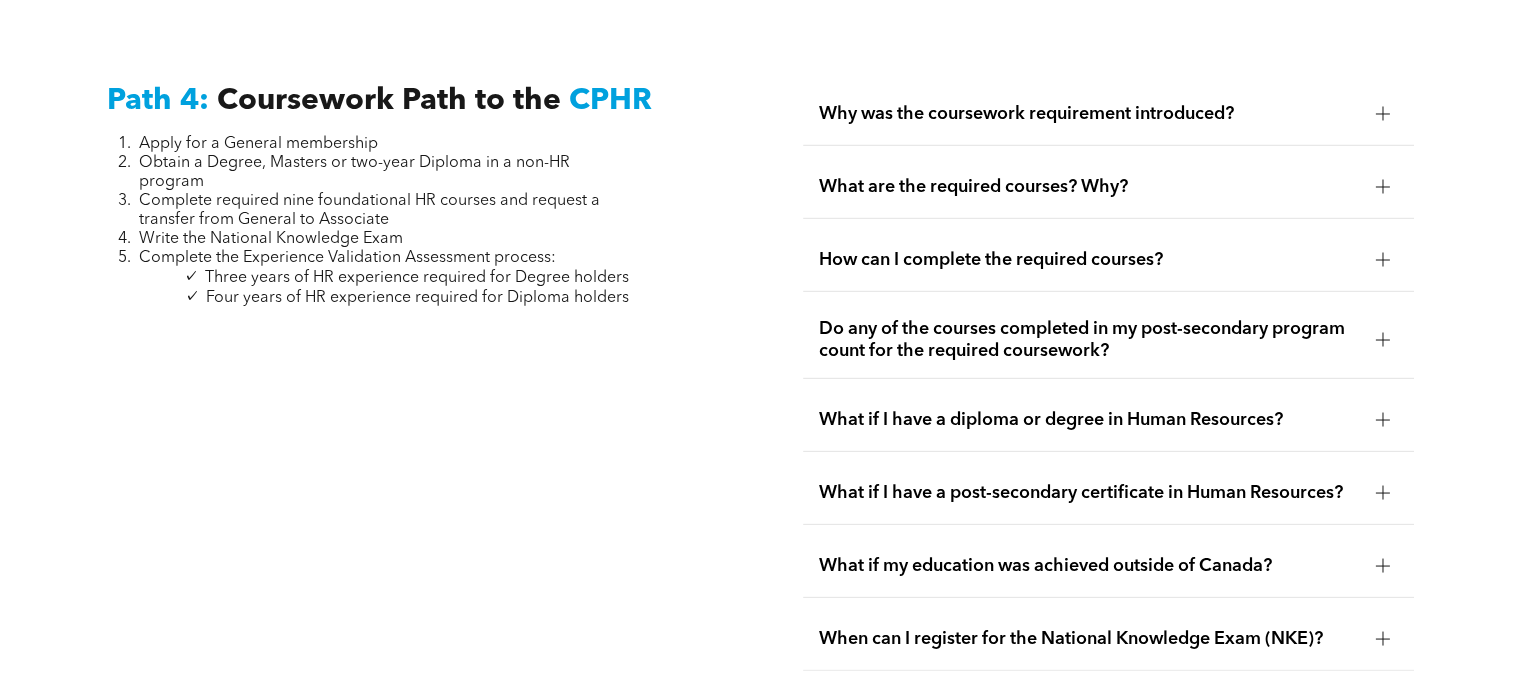 scroll, scrollTop: 5896, scrollLeft: 0, axis: vertical 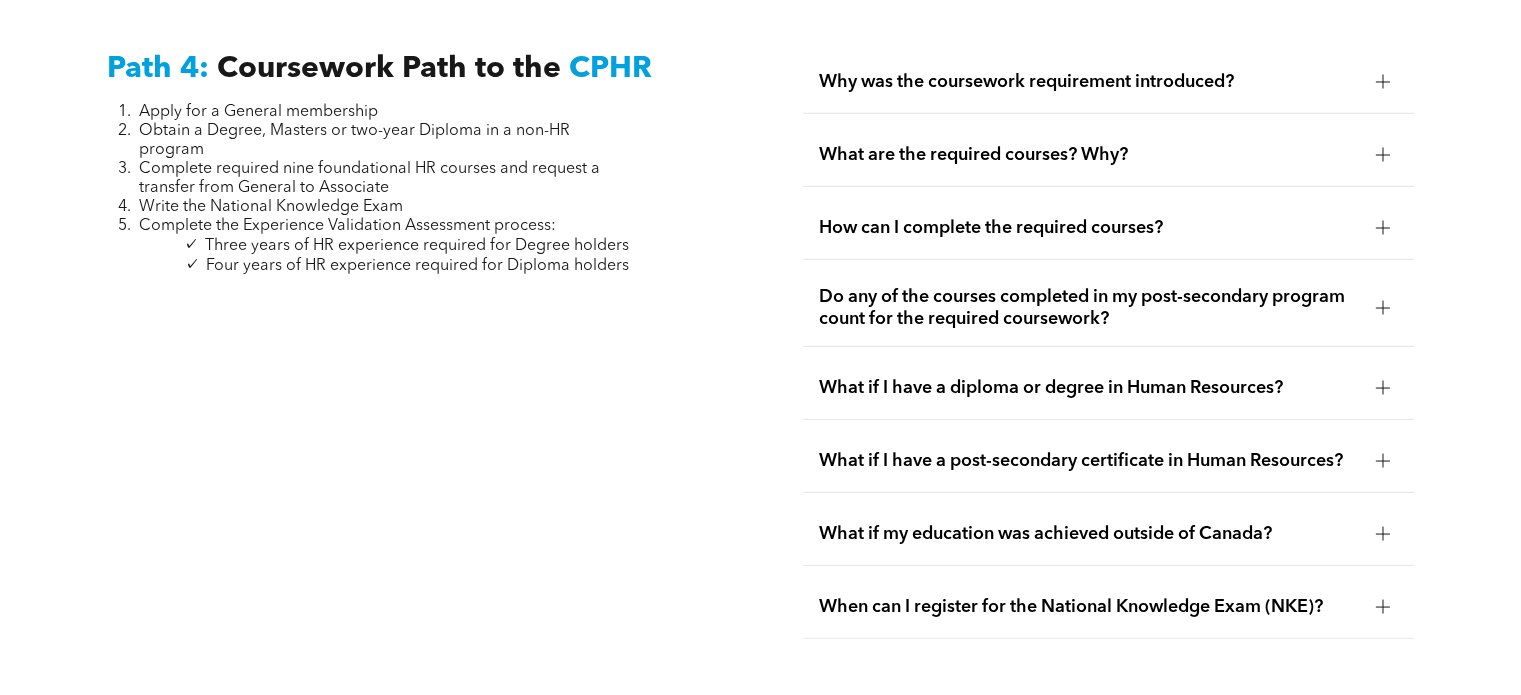 click on "How can I complete the required courses?" at bounding box center (1089, 228) 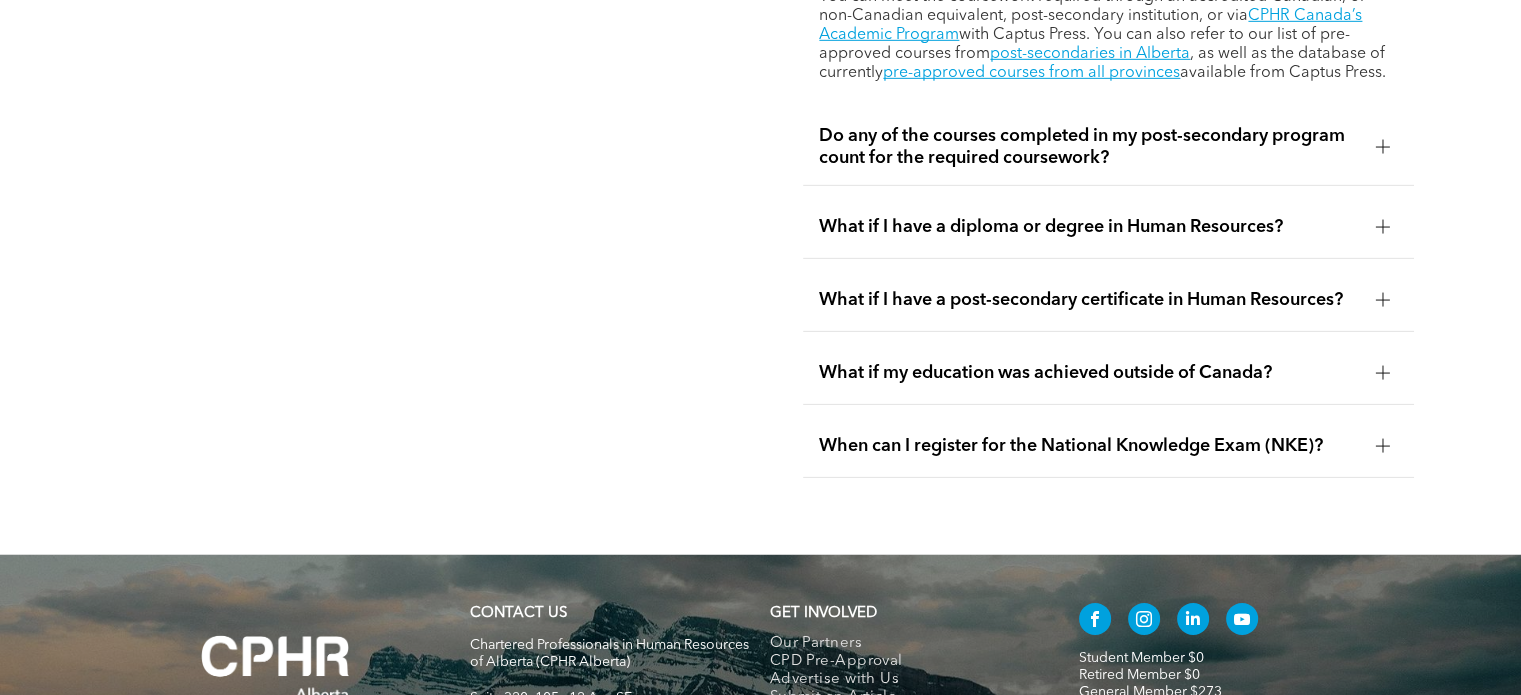 scroll, scrollTop: 6213, scrollLeft: 0, axis: vertical 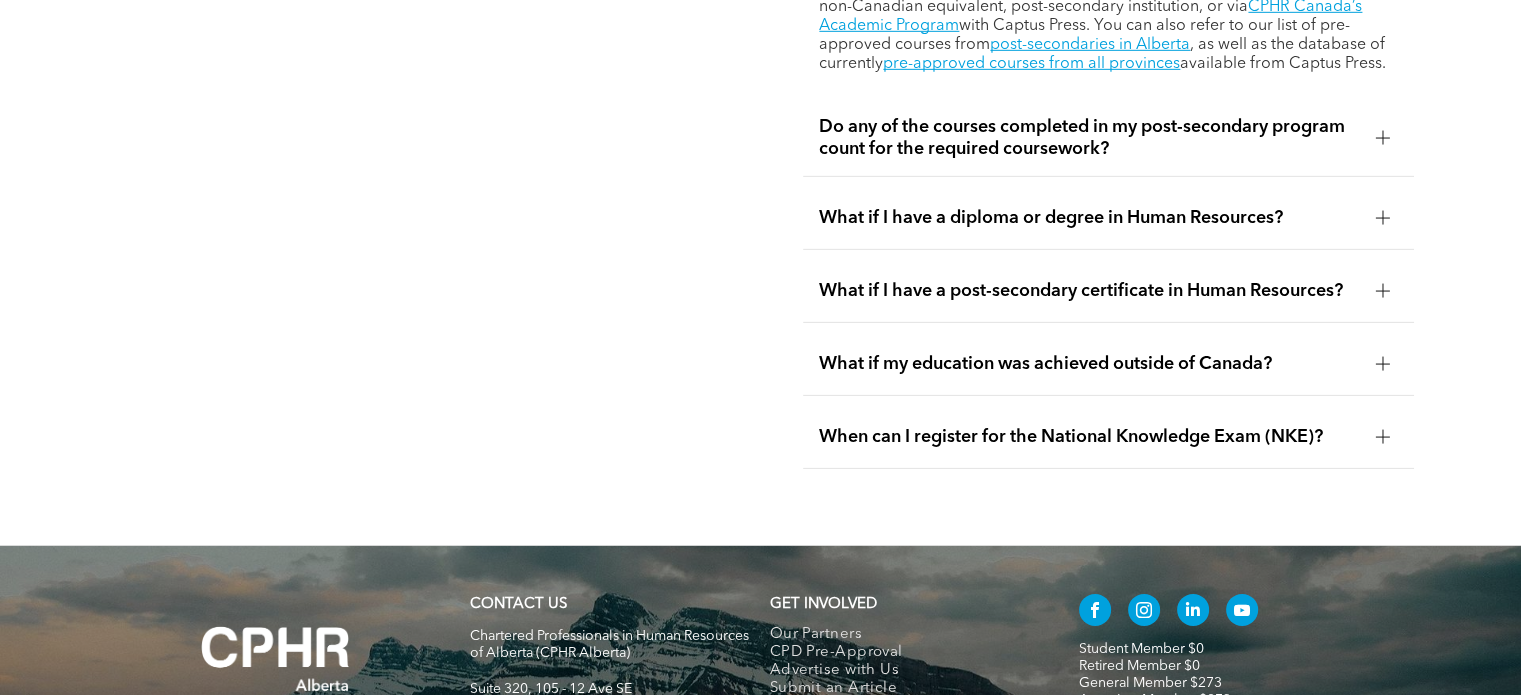 click on "What if my education was achieved outside of Canada?" at bounding box center [1089, 364] 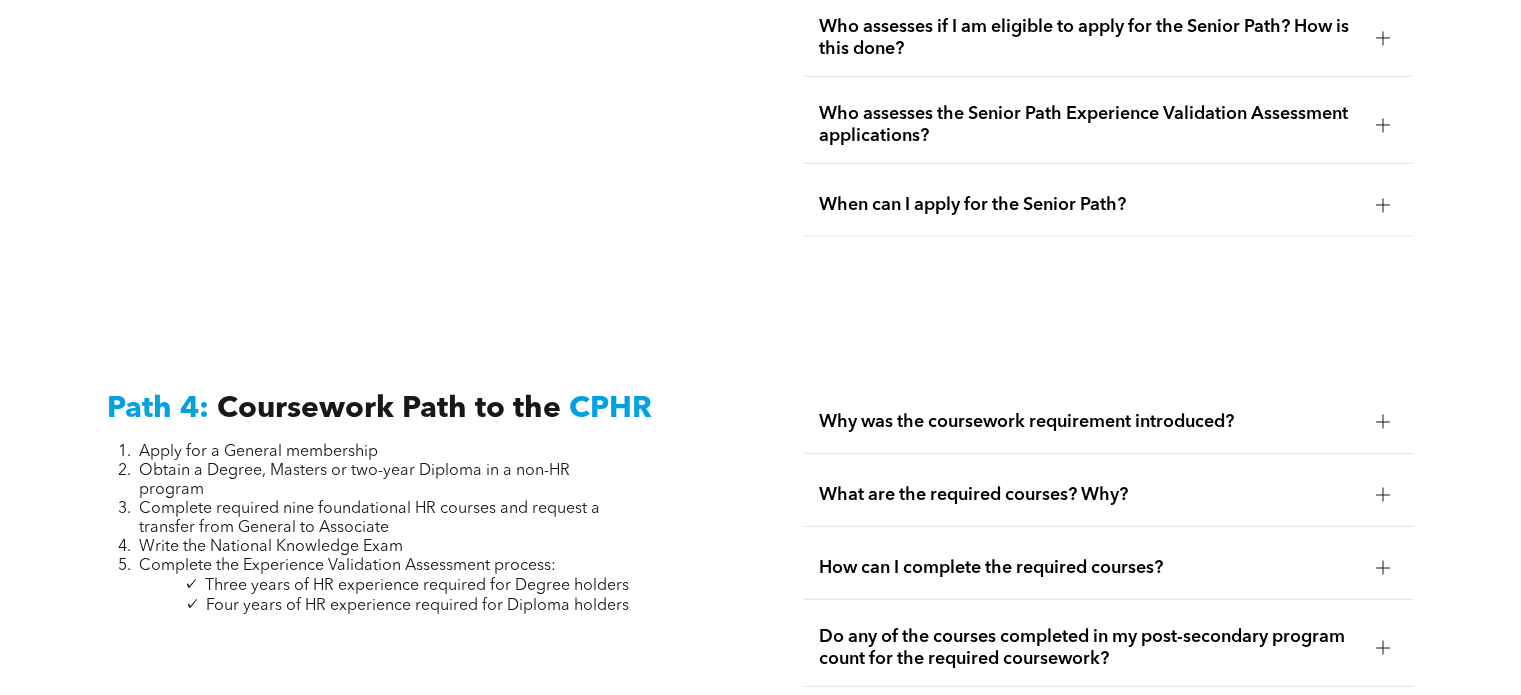scroll, scrollTop: 5516, scrollLeft: 0, axis: vertical 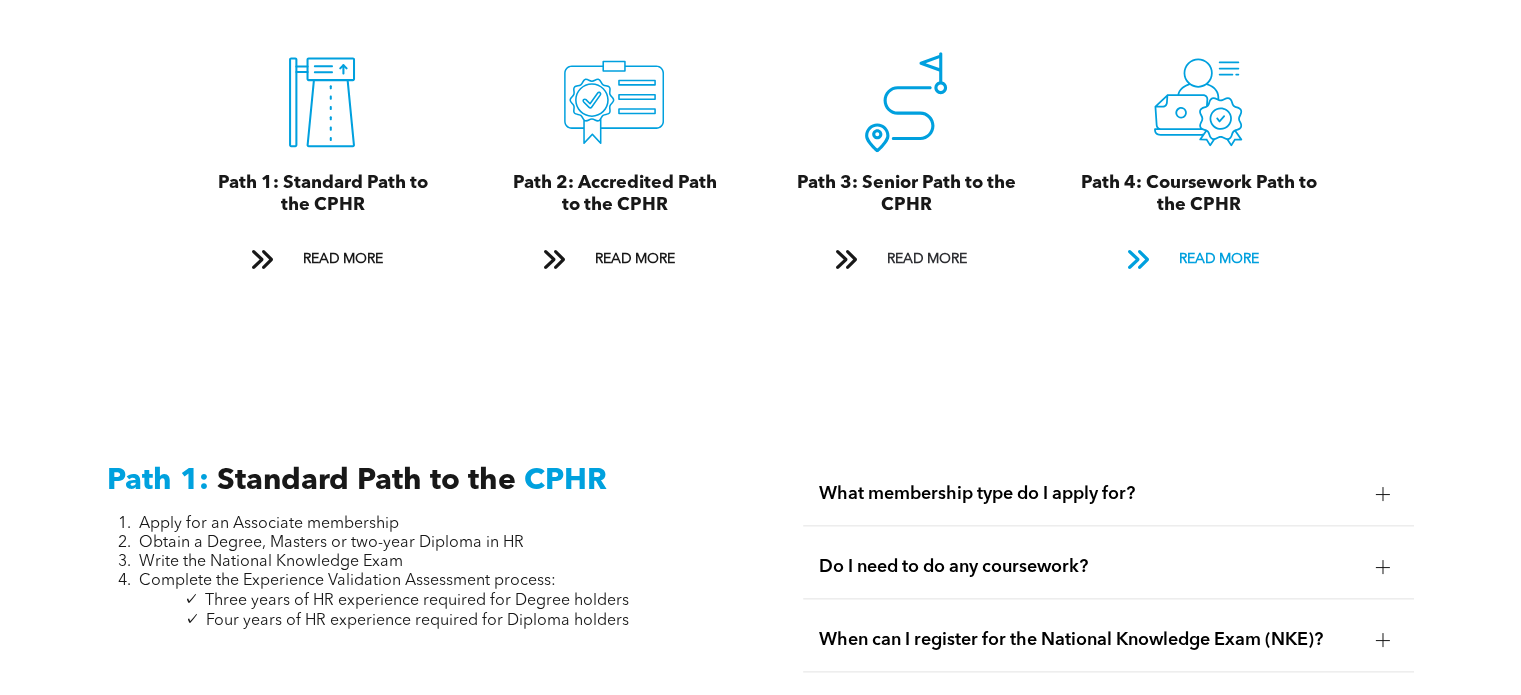 click on "READ MORE" at bounding box center (1218, 259) 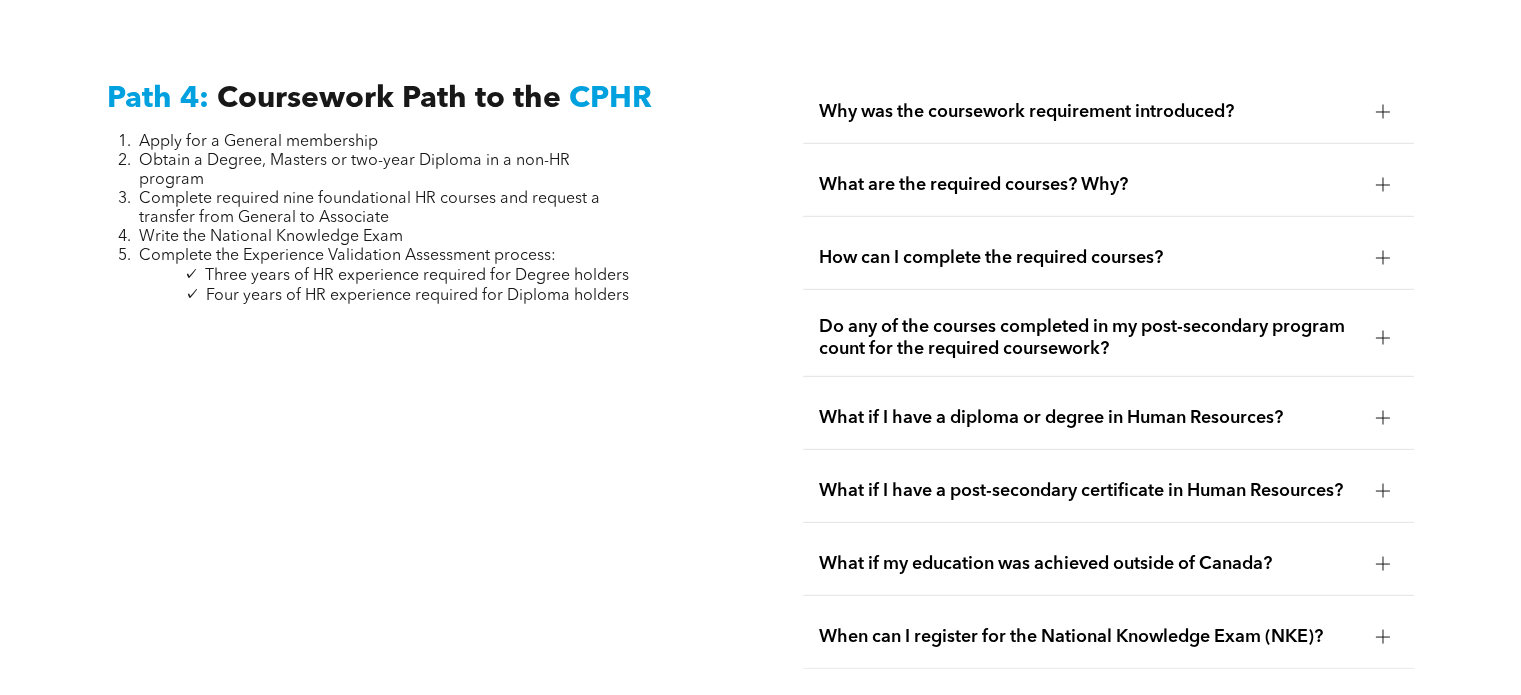 scroll, scrollTop: 5896, scrollLeft: 0, axis: vertical 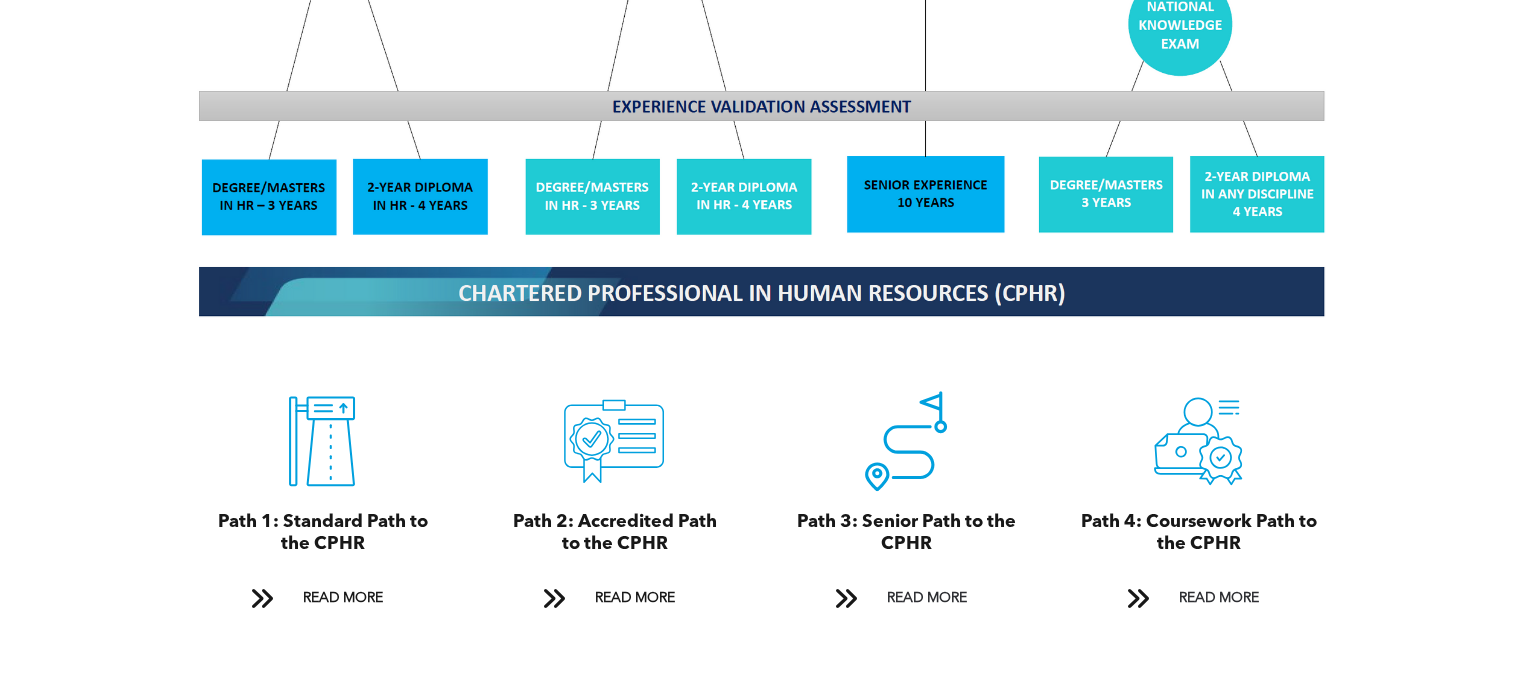 click 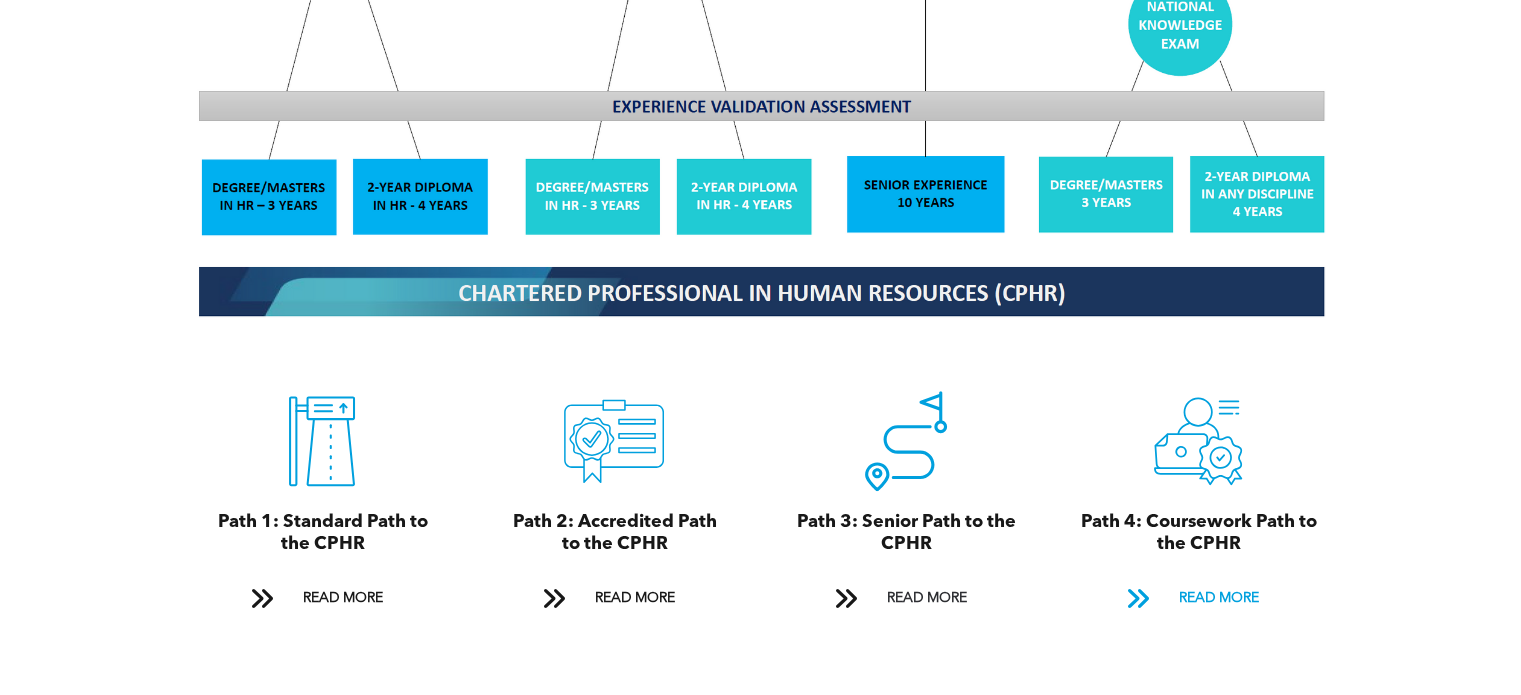 click on "READ MORE" at bounding box center (1218, 598) 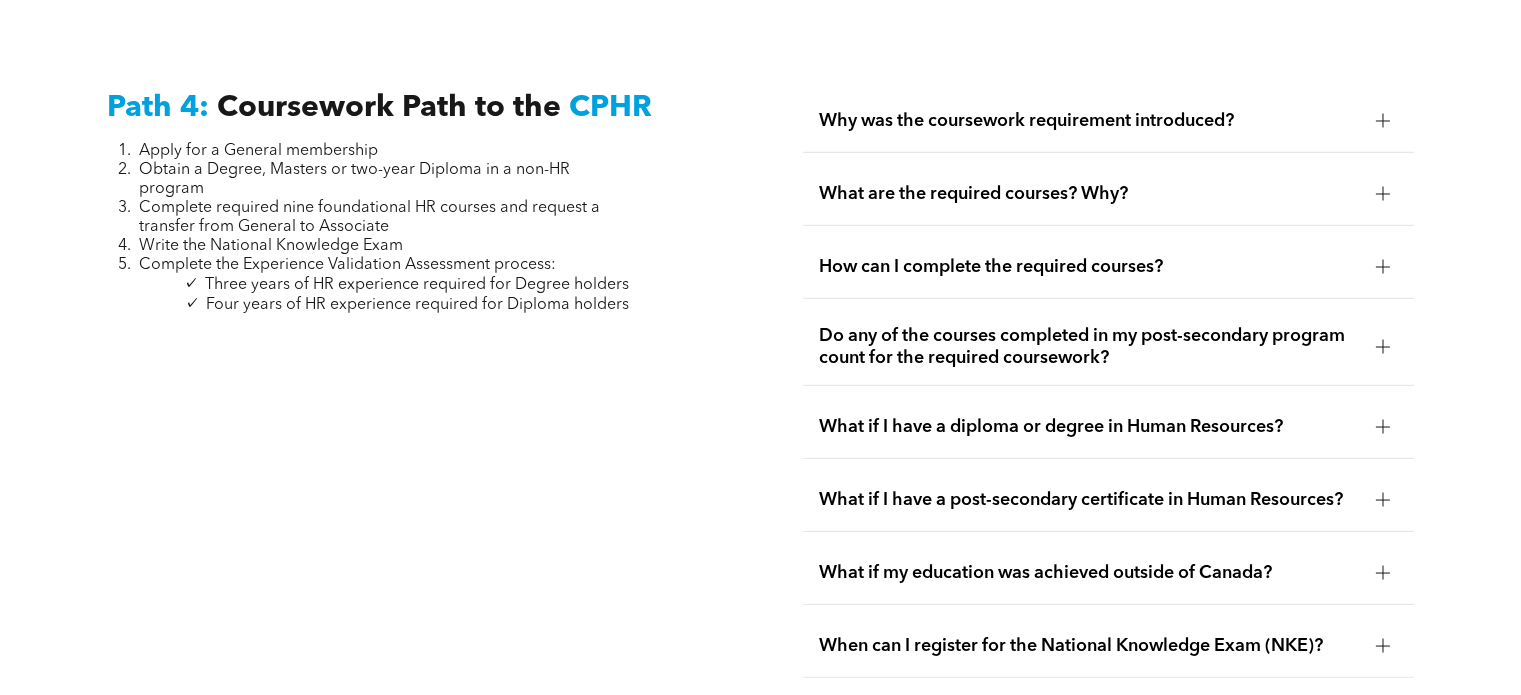 scroll, scrollTop: 5896, scrollLeft: 0, axis: vertical 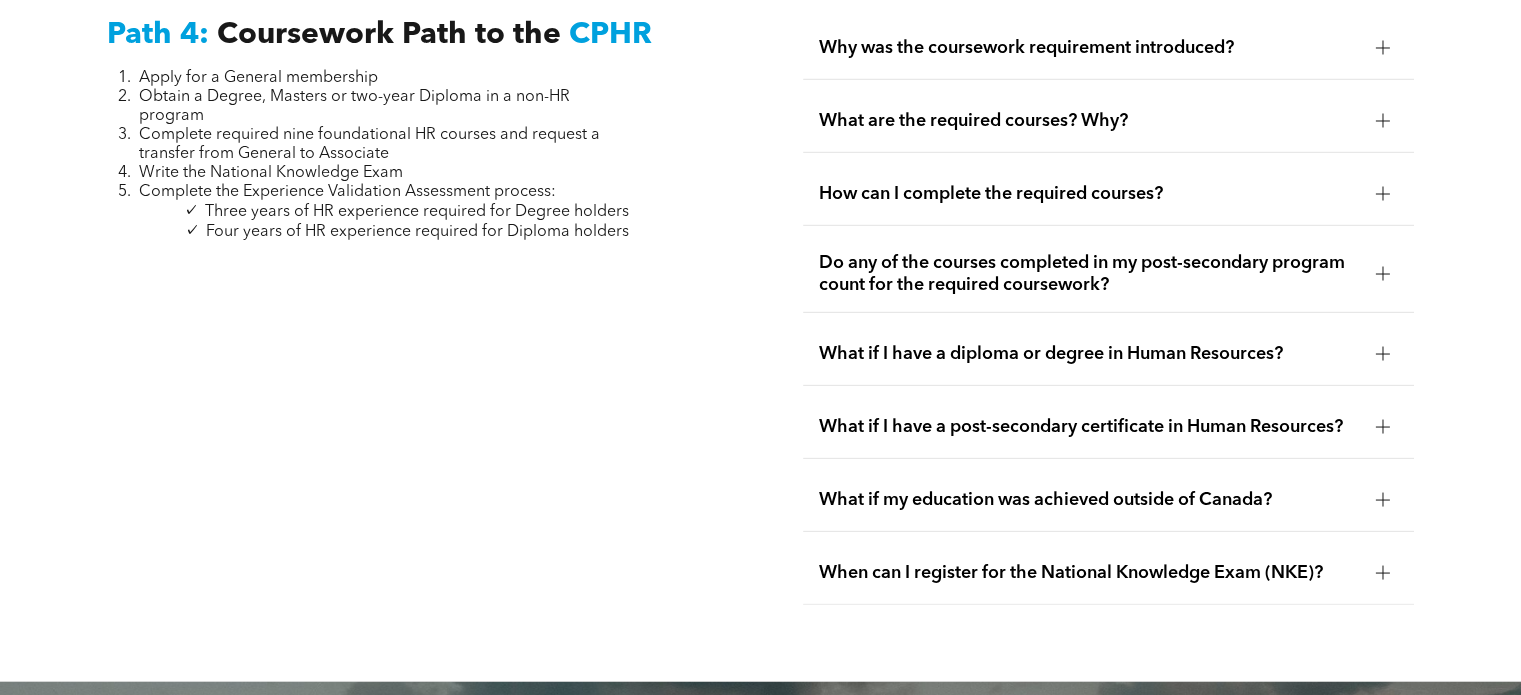 click on "What if my education was achieved outside of Canada?" at bounding box center [1089, 500] 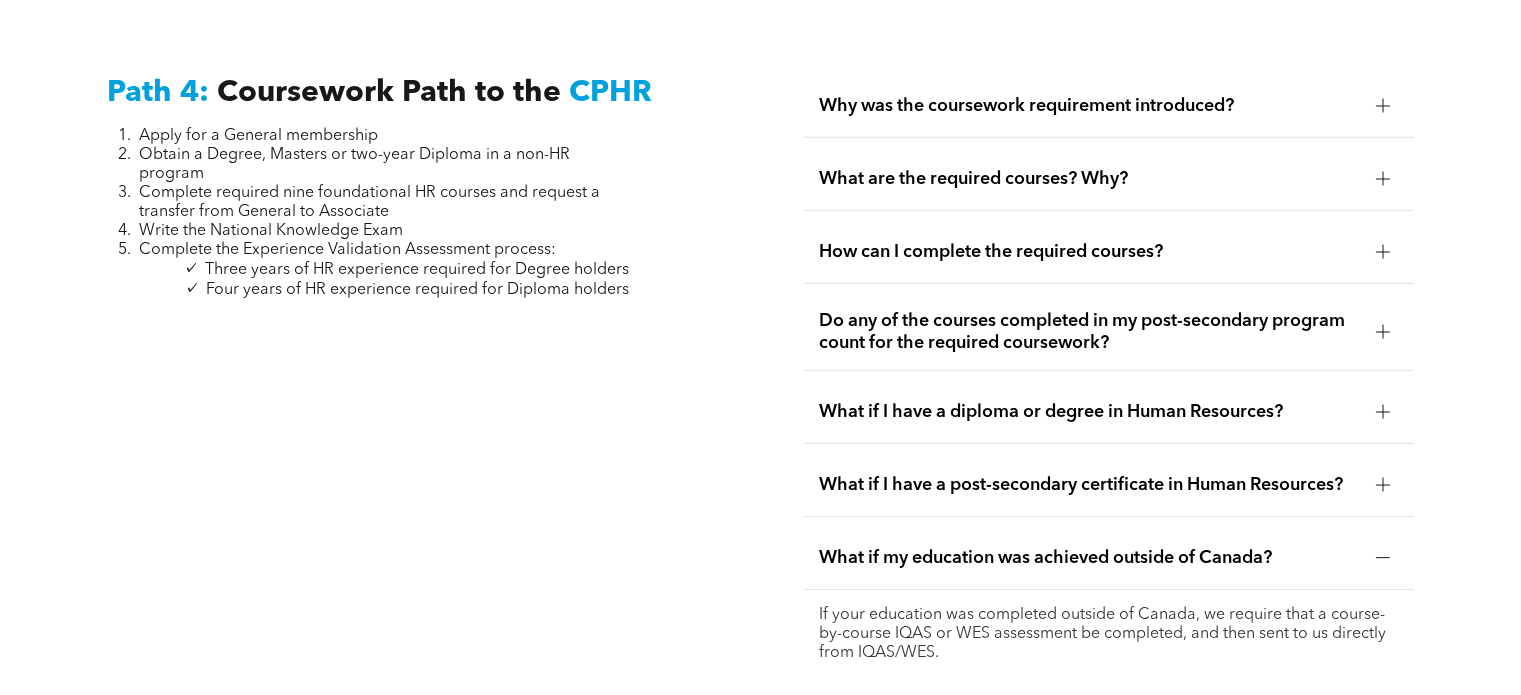 scroll, scrollTop: 5874, scrollLeft: 0, axis: vertical 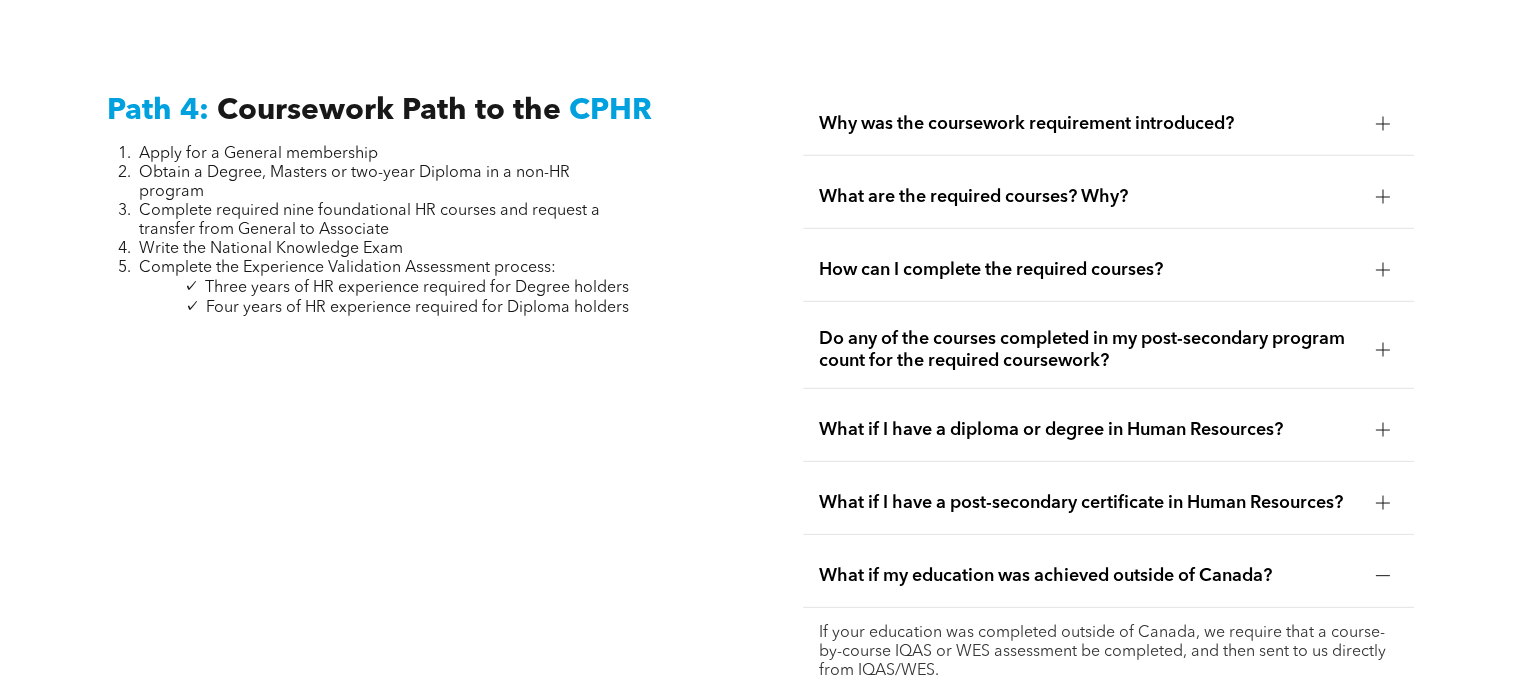 click on "How can I complete the required courses?" at bounding box center [1108, 270] 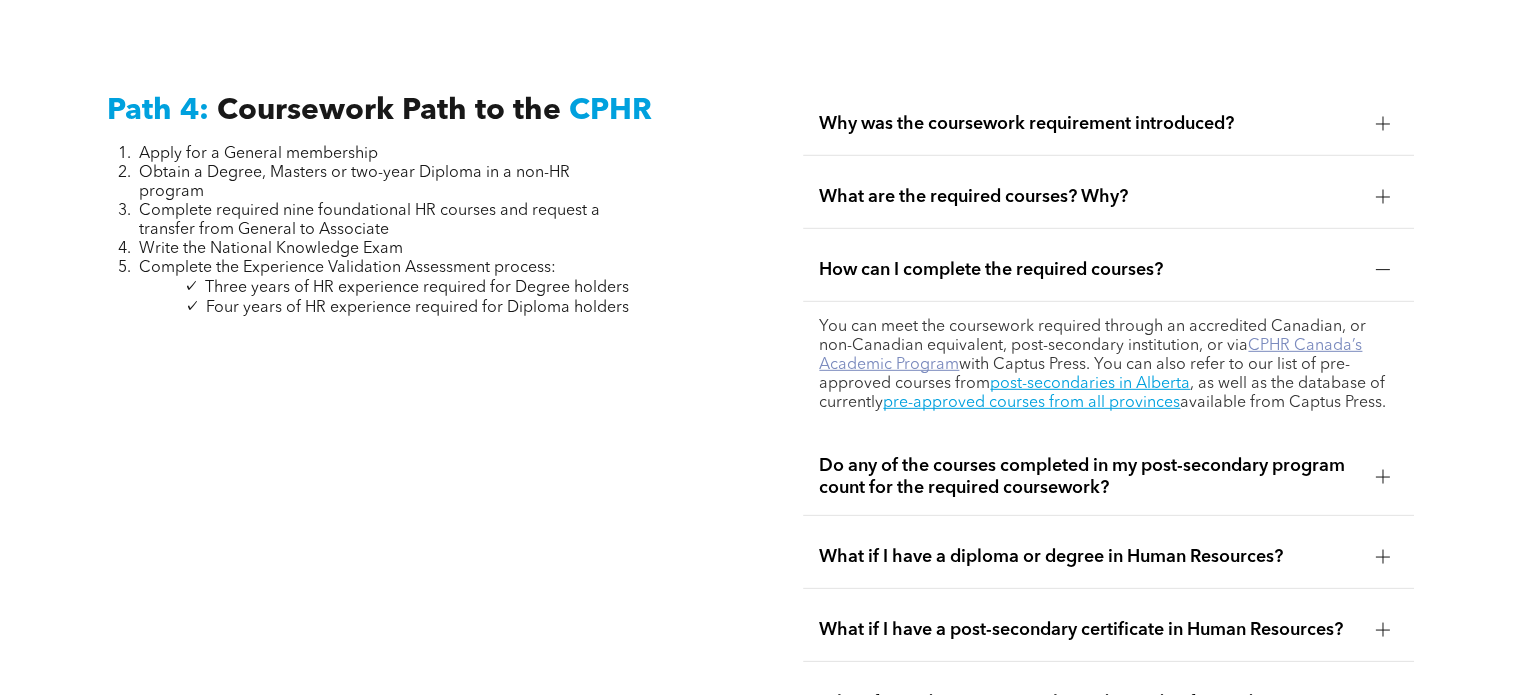 click on "CPHR Canada’s Academic Program" at bounding box center [1090, 355] 